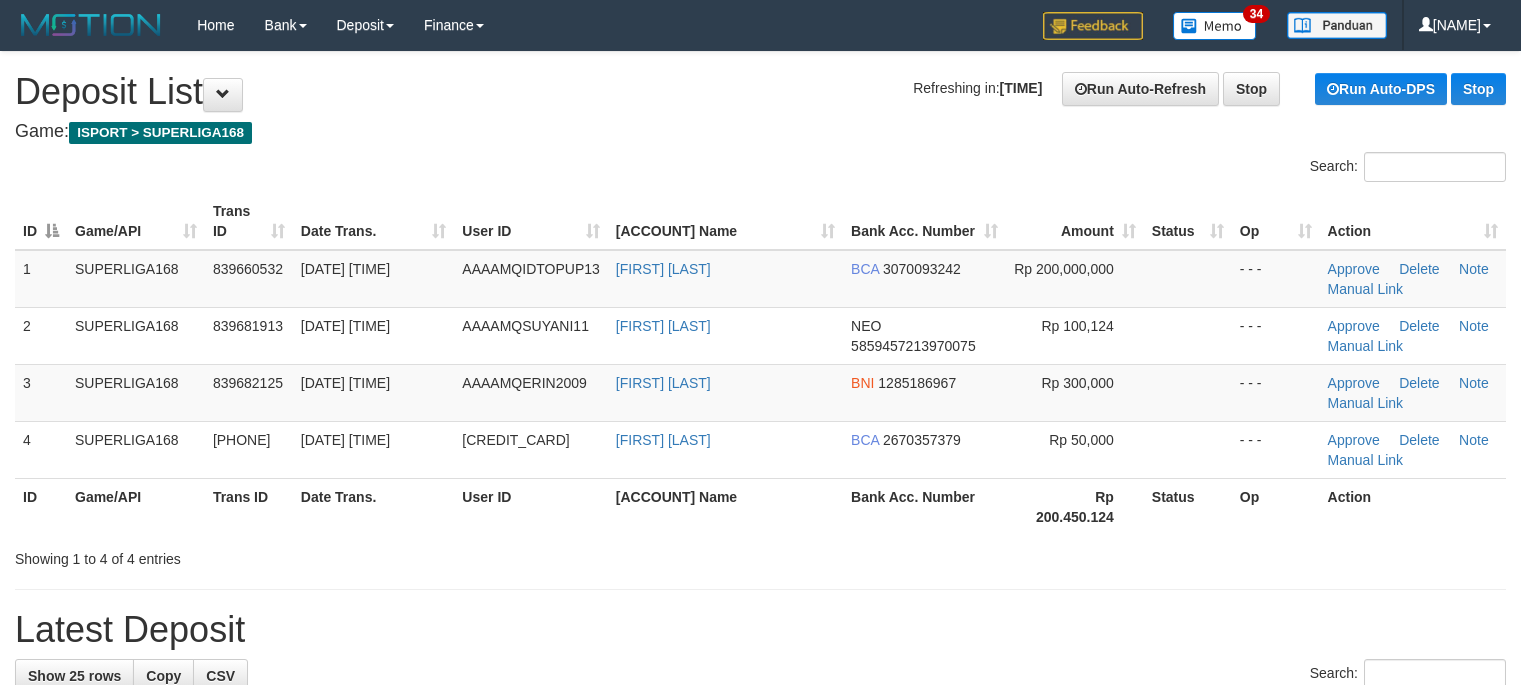 scroll, scrollTop: 0, scrollLeft: 0, axis: both 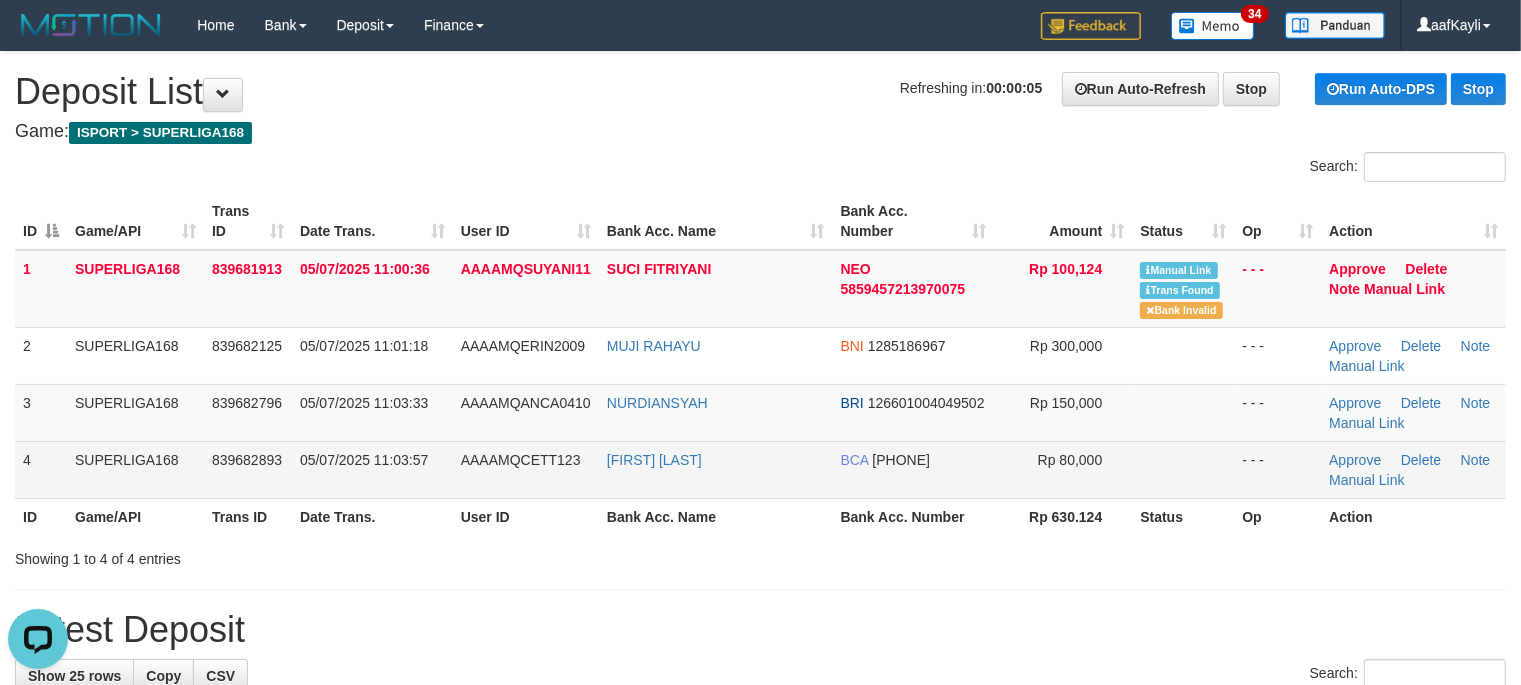 click at bounding box center (1183, 355) 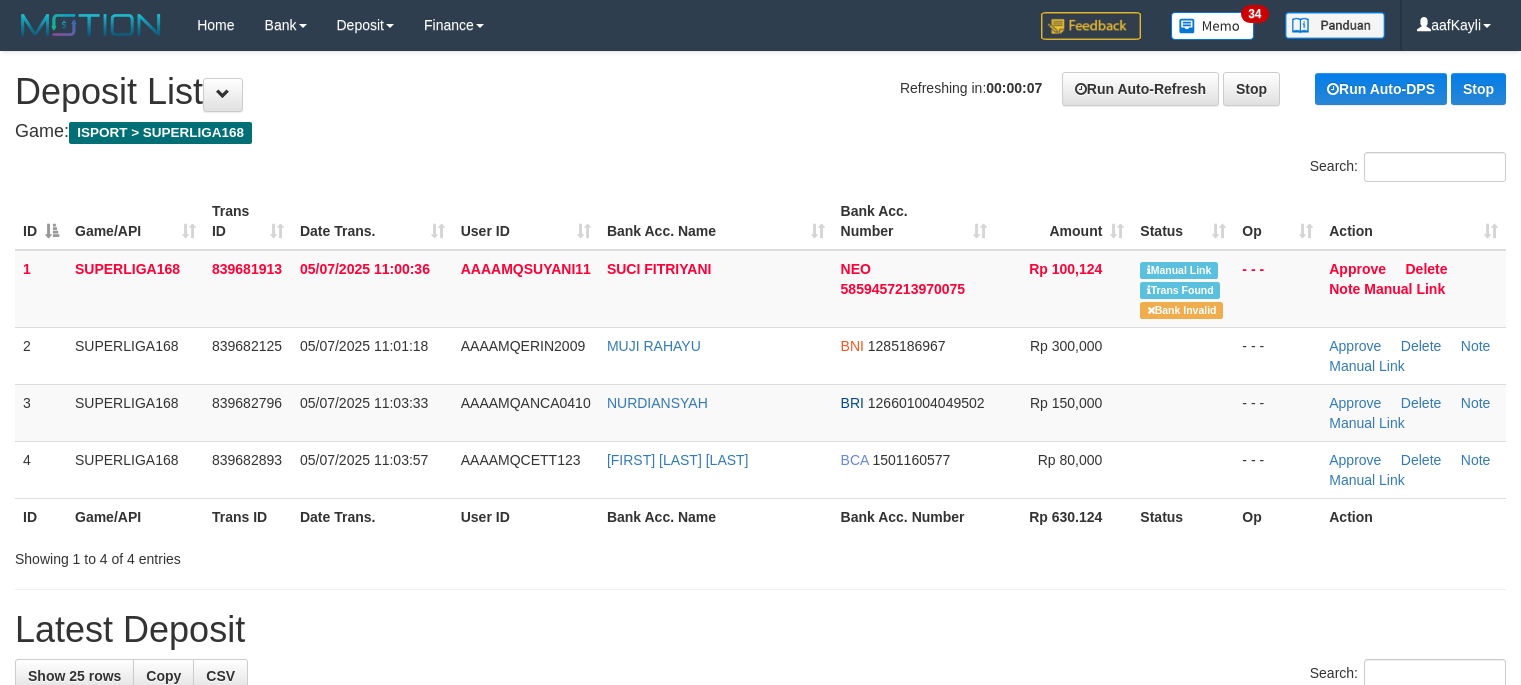 scroll, scrollTop: 0, scrollLeft: 0, axis: both 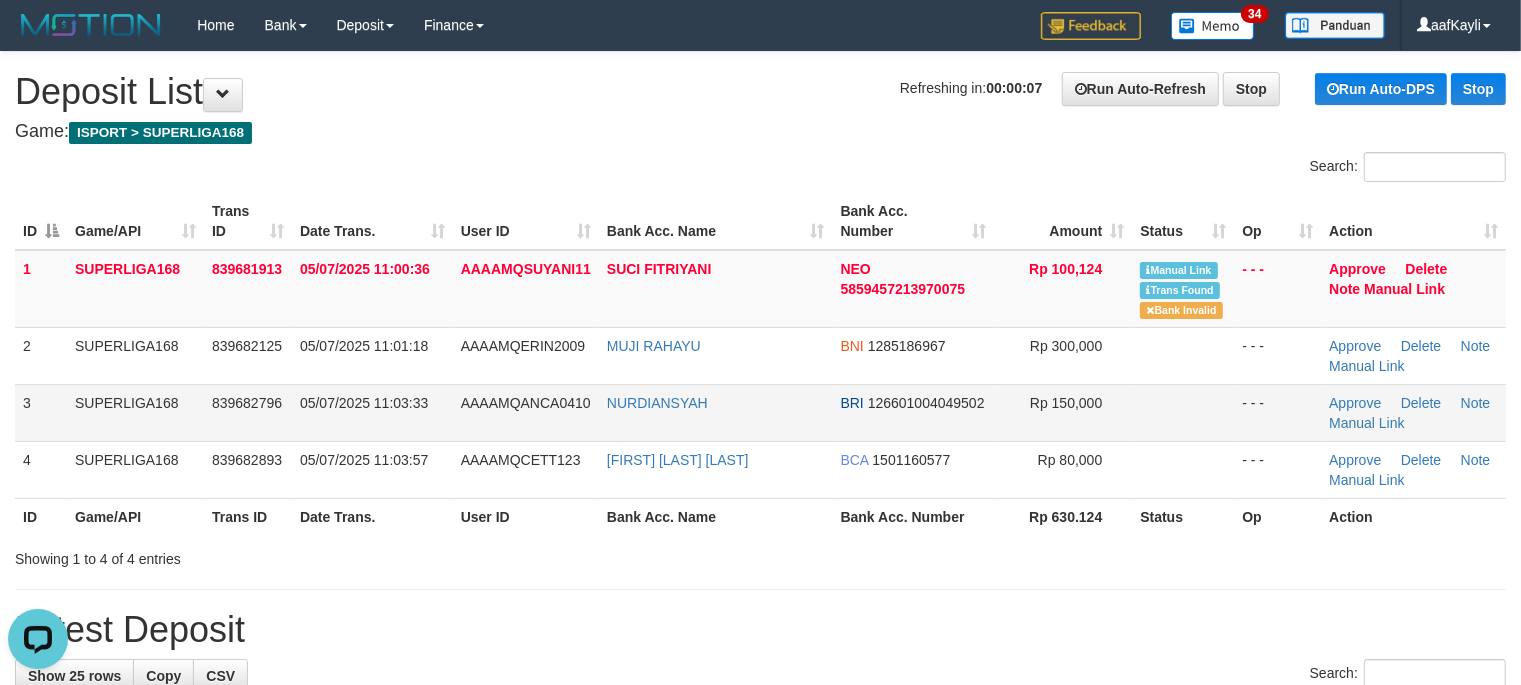 click at bounding box center [1183, 289] 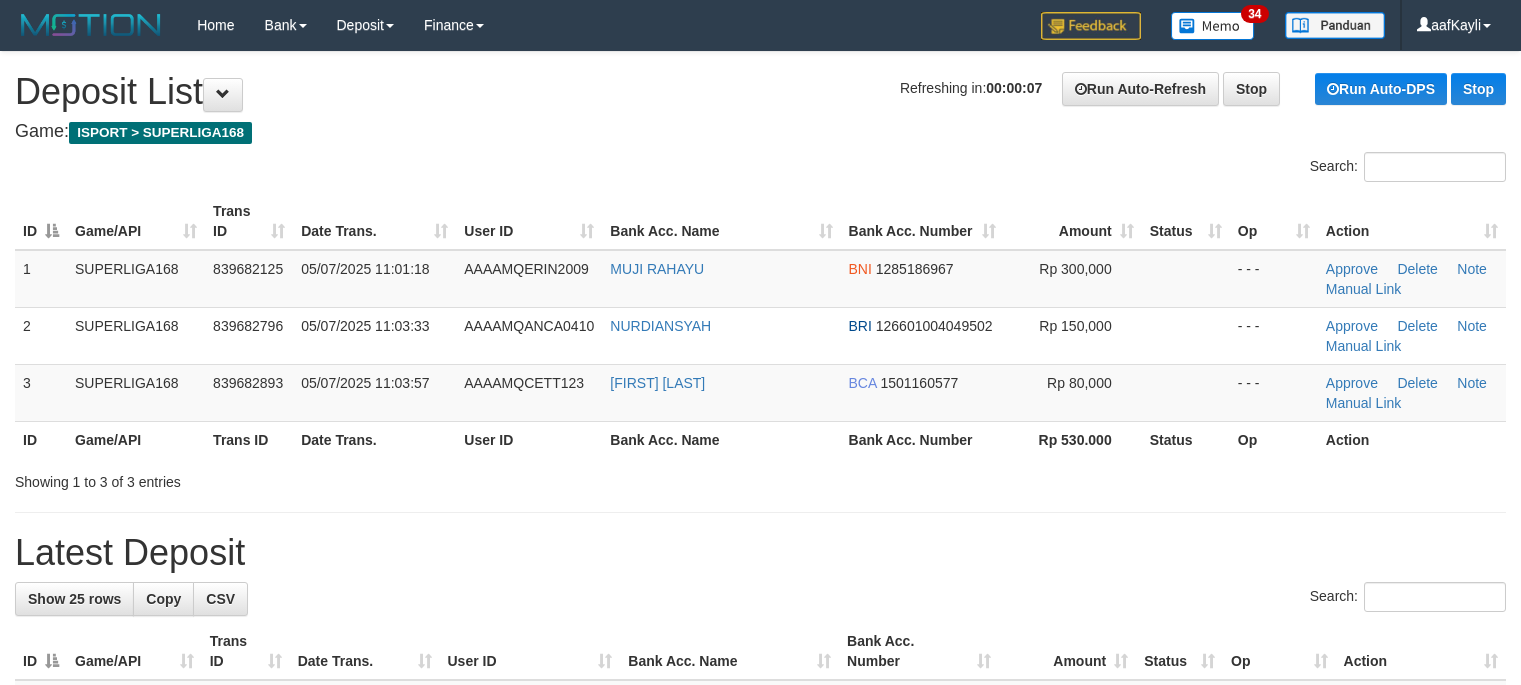 scroll, scrollTop: 357, scrollLeft: 0, axis: vertical 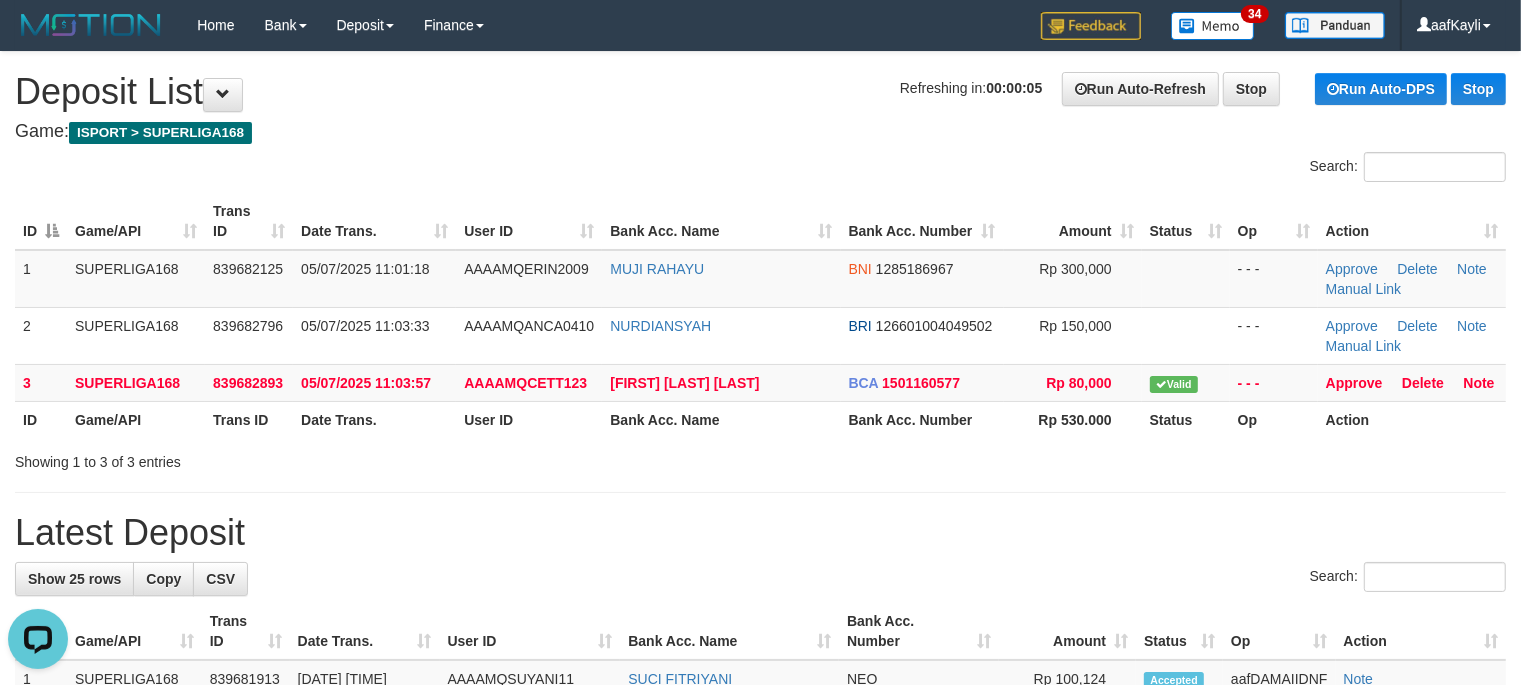 click on "Latest Deposit" at bounding box center (760, 533) 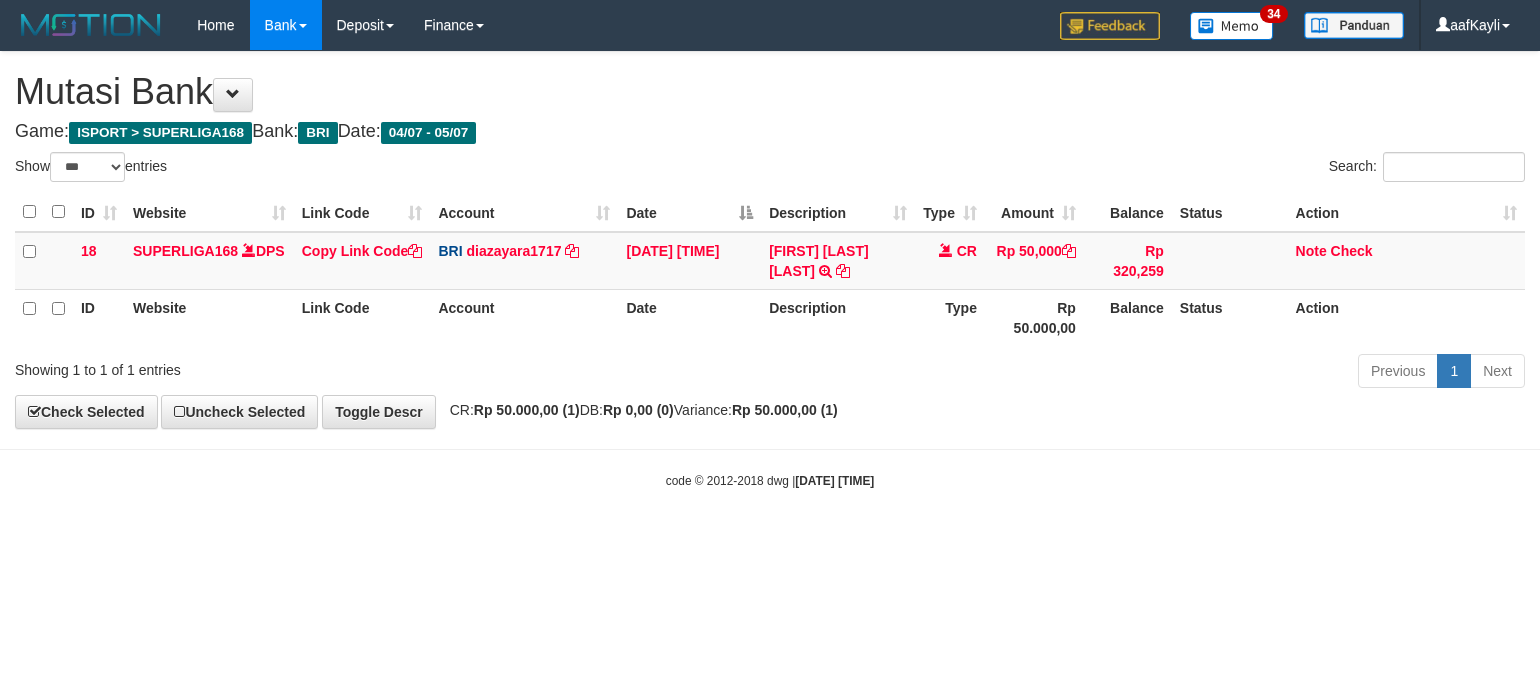 scroll, scrollTop: 0, scrollLeft: 0, axis: both 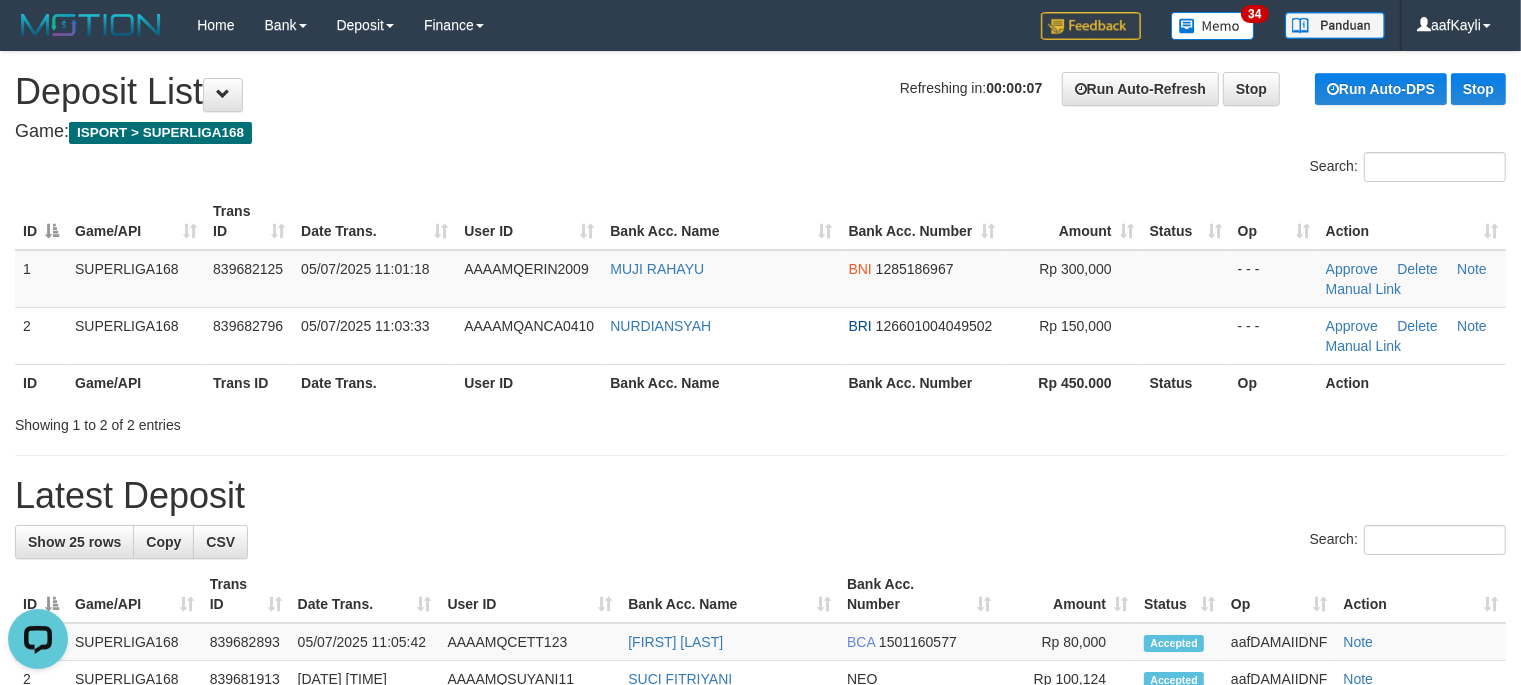 click at bounding box center (760, 455) 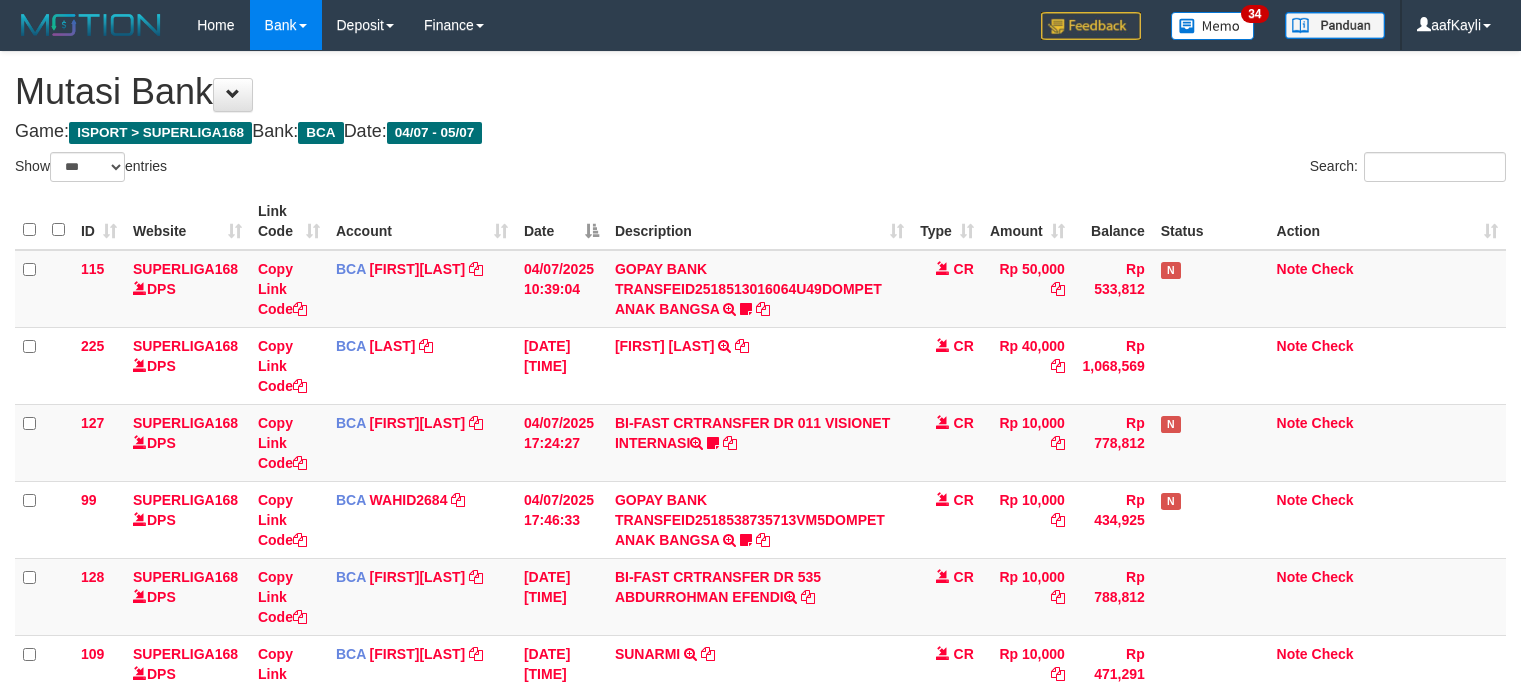 scroll, scrollTop: 280, scrollLeft: 0, axis: vertical 